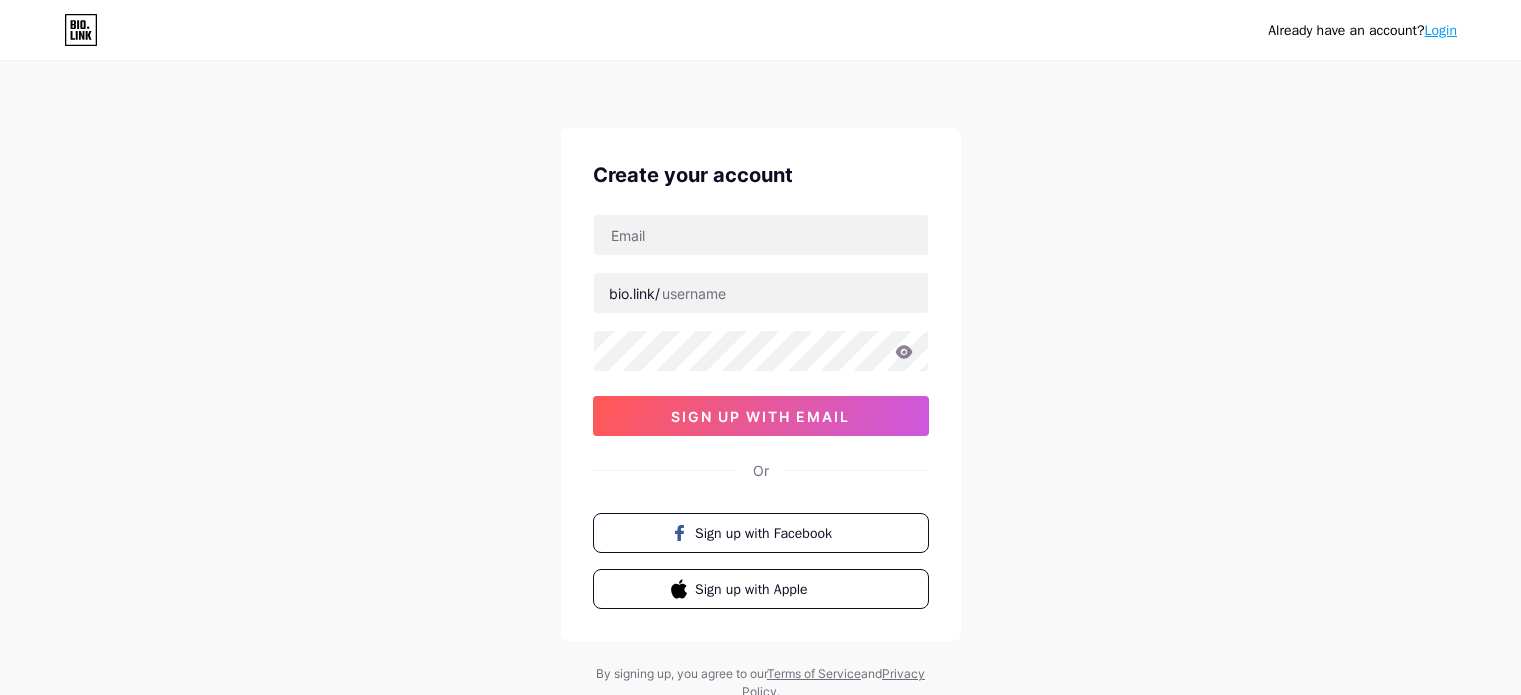 scroll, scrollTop: 0, scrollLeft: 0, axis: both 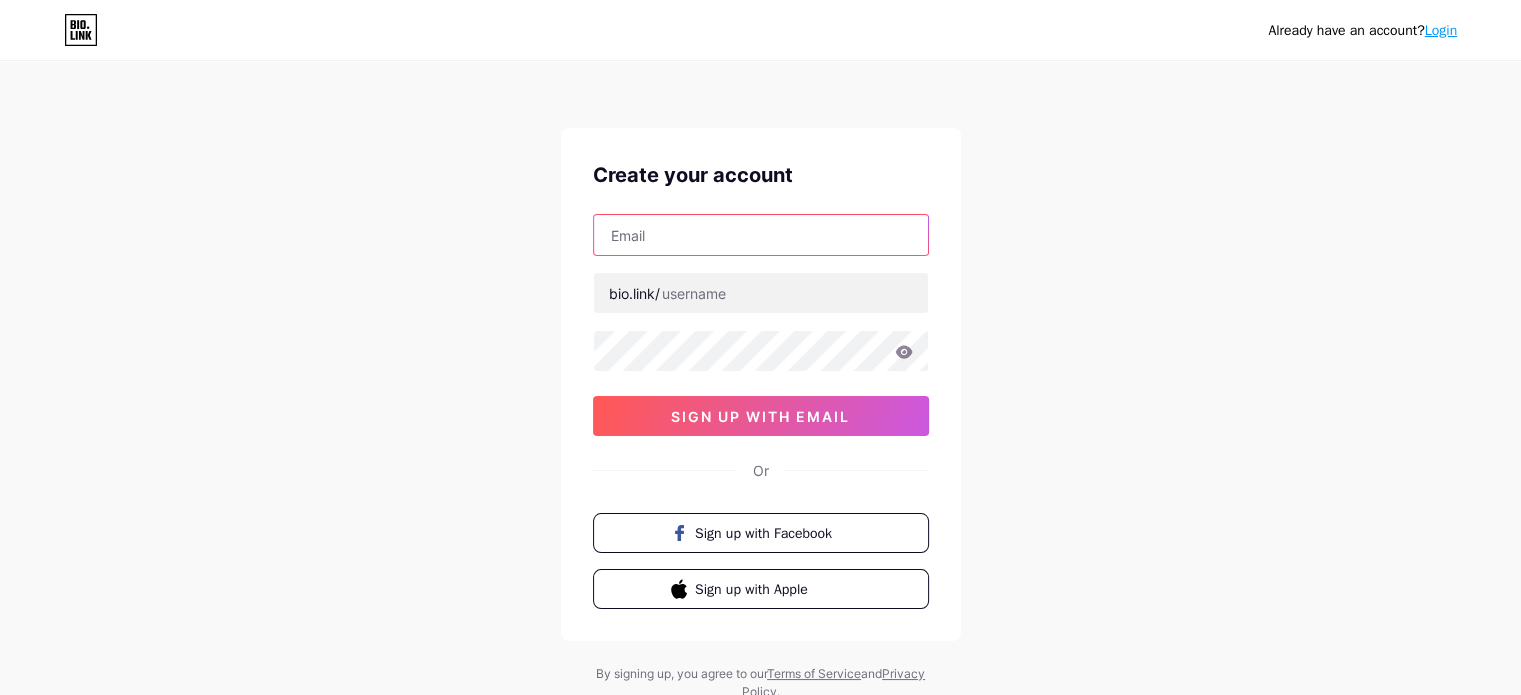 click at bounding box center (761, 235) 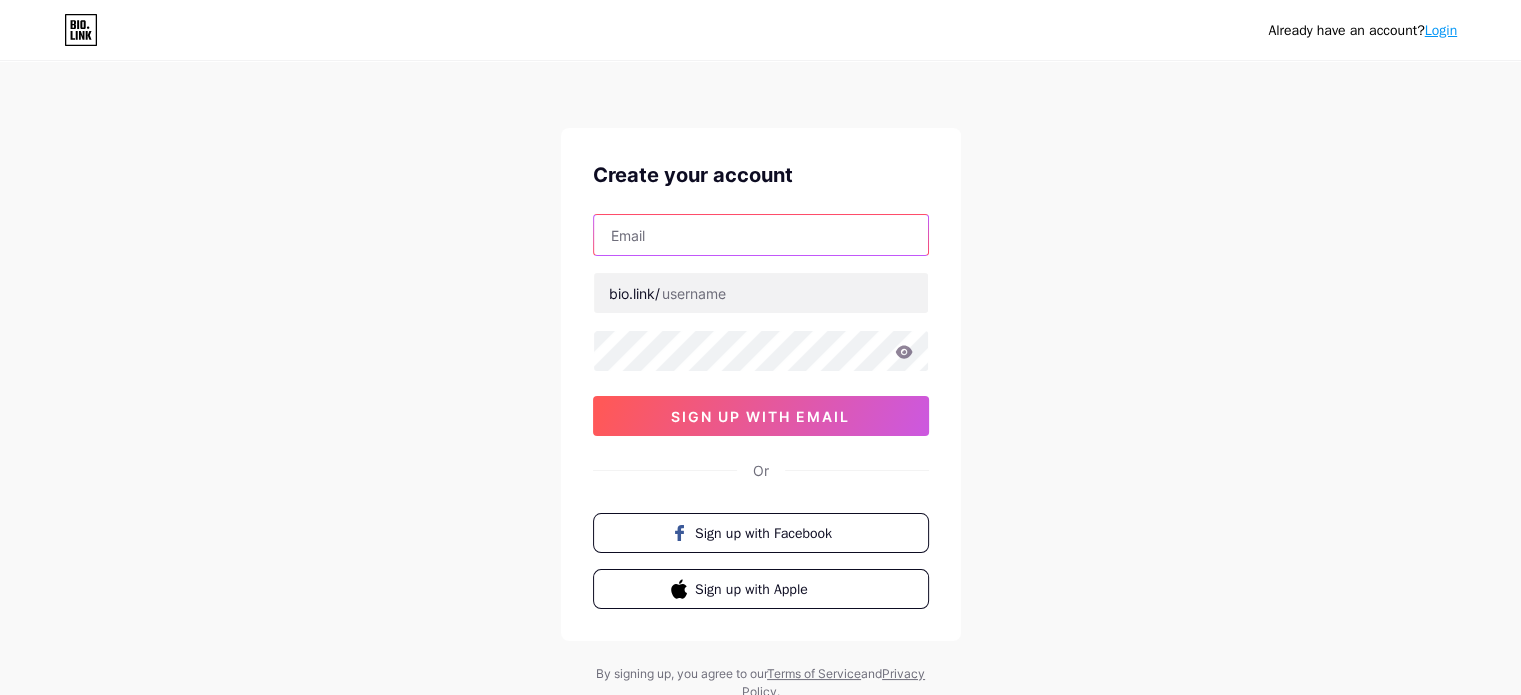 paste on "[EMAIL]" 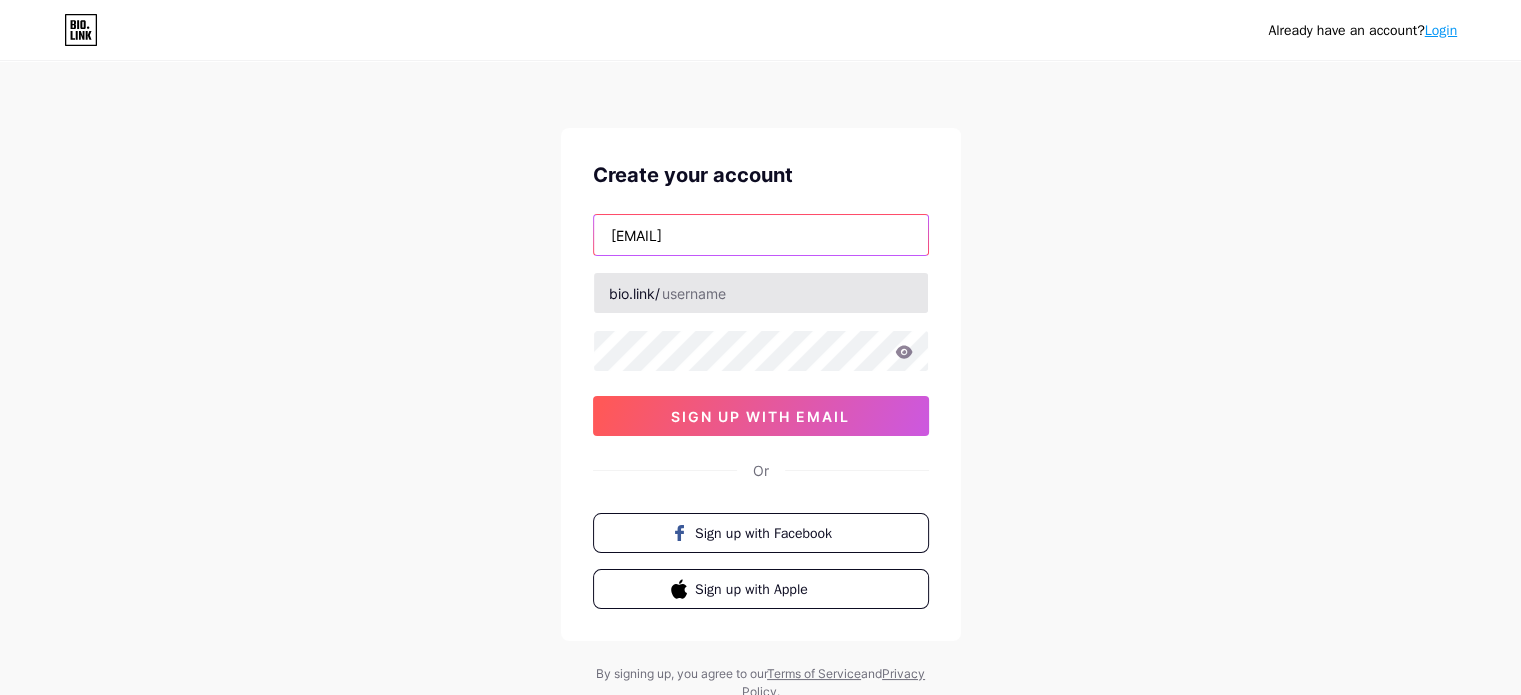 type on "[EMAIL]" 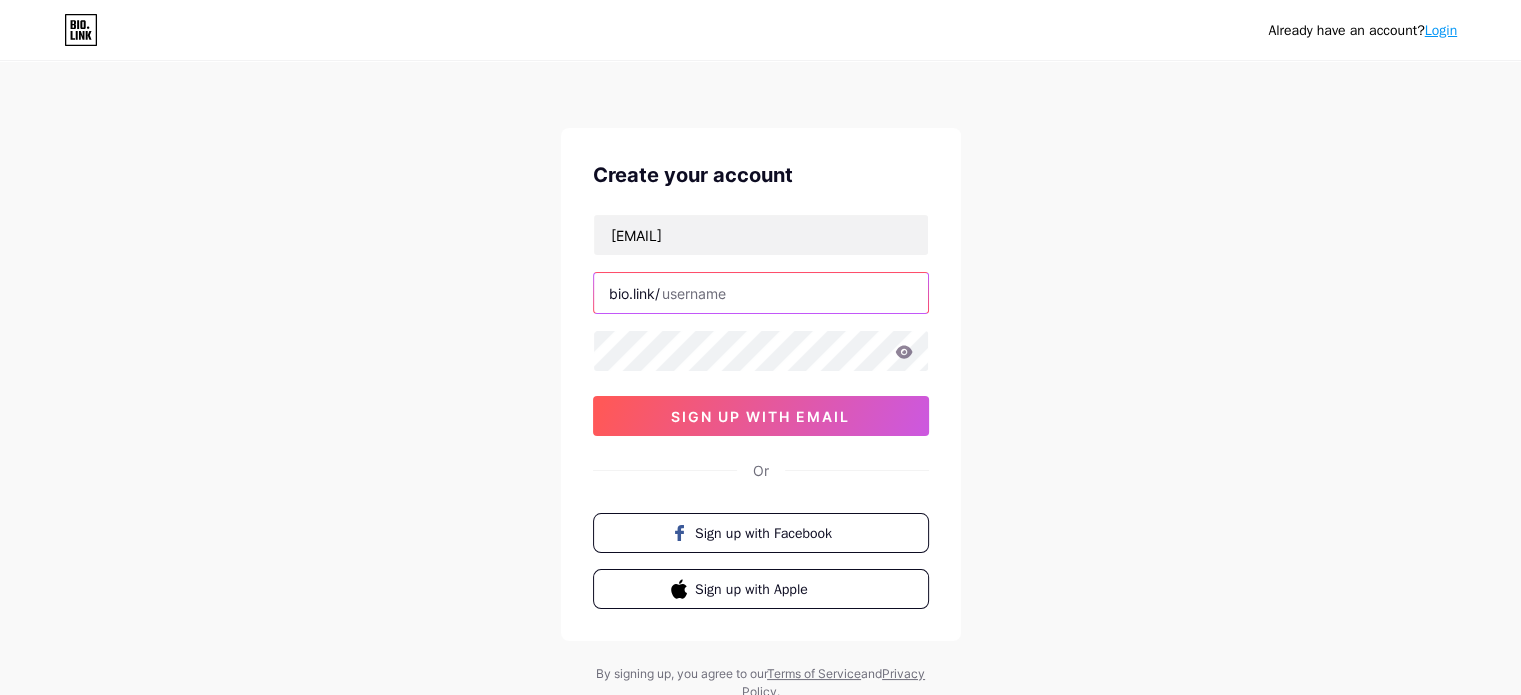 click at bounding box center [761, 293] 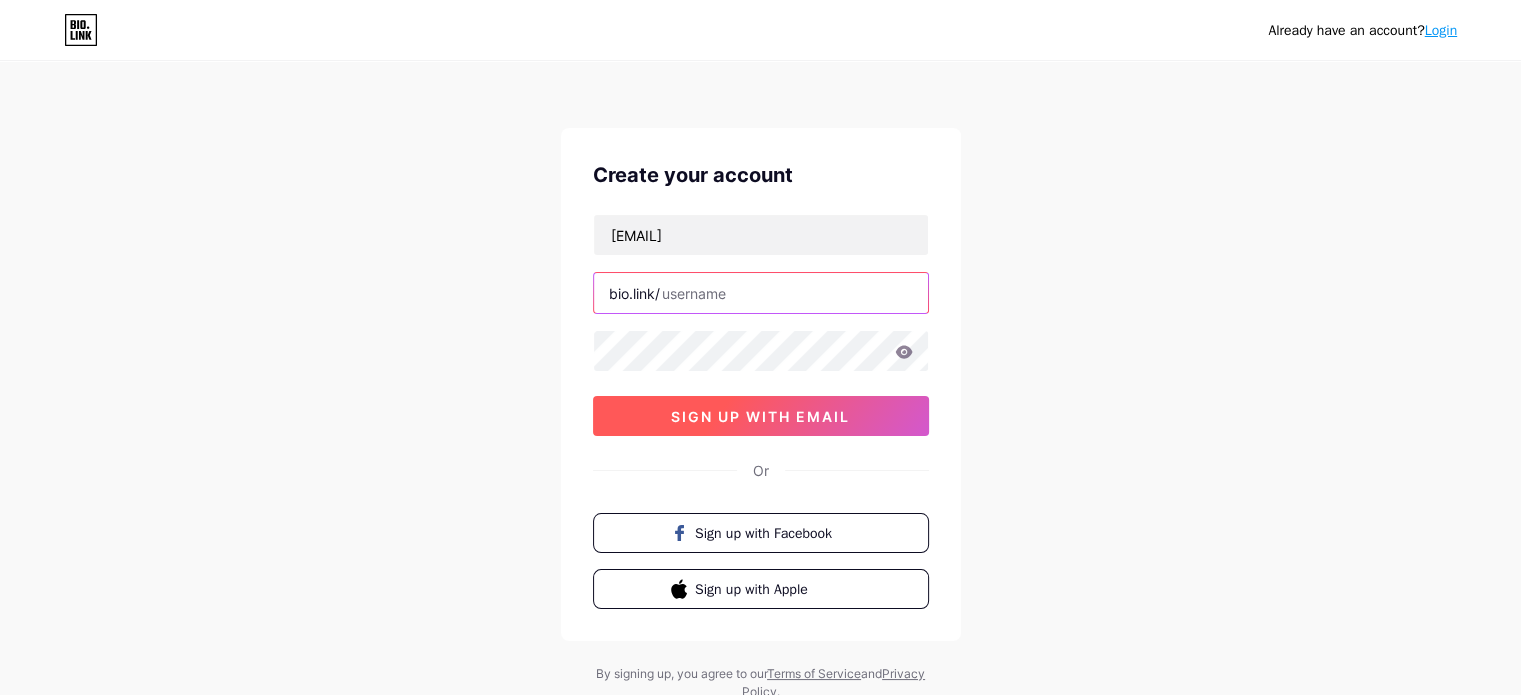 paste on "[USERNAME]" 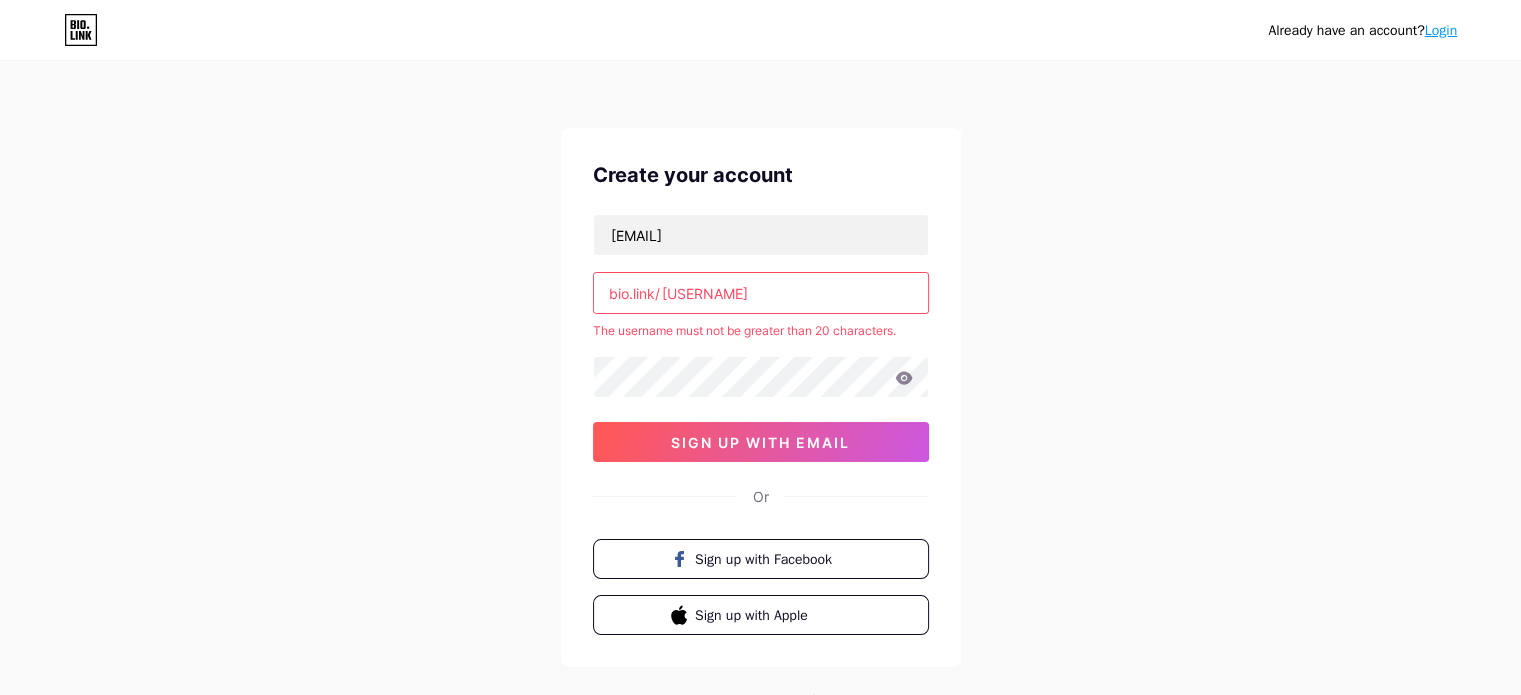 click on "[USERNAME]" at bounding box center (761, 293) 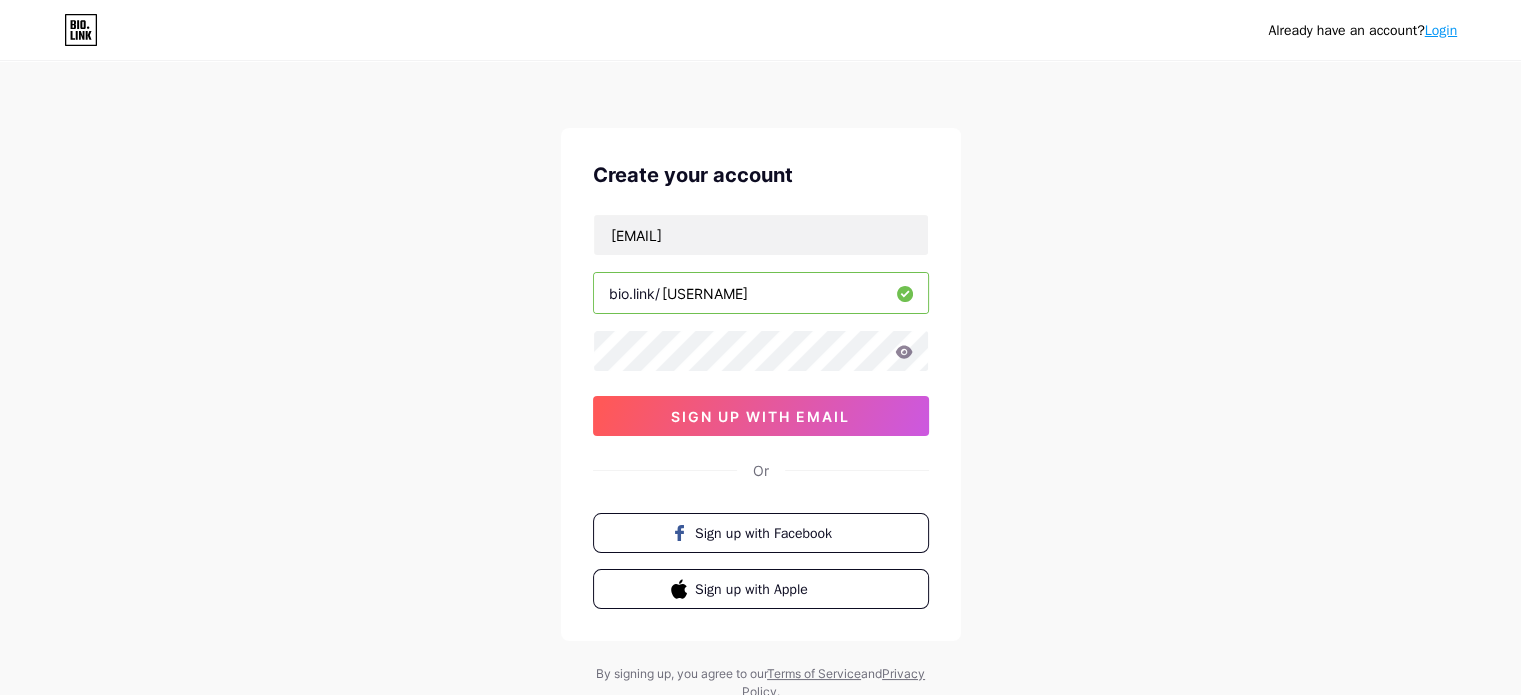 click on "Create your account     [EMAIL]     bio.link/[USERNAME]                     sign up with email         Or       Sign up with Facebook
Sign up with Apple" at bounding box center (761, 384) 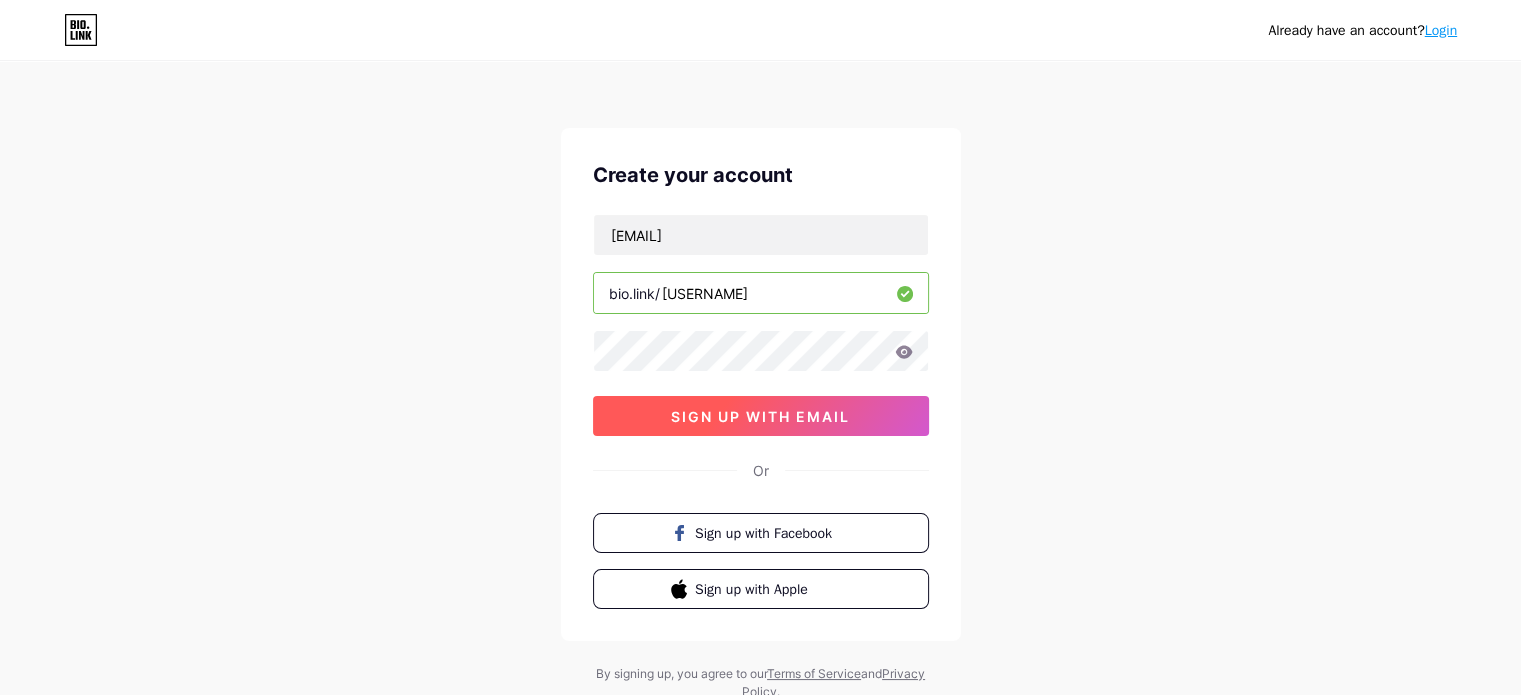 click on "sign up with email" at bounding box center [760, 416] 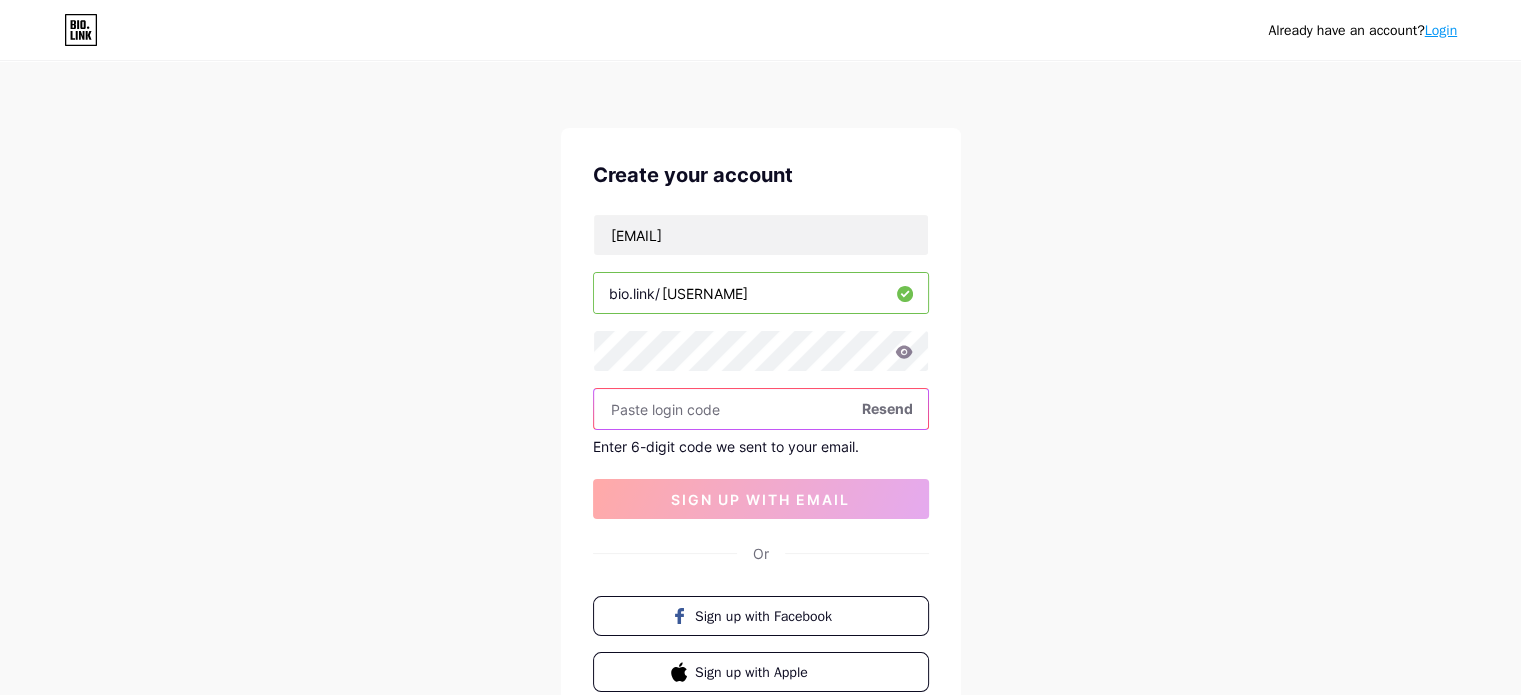 paste on "[NUMBER]" 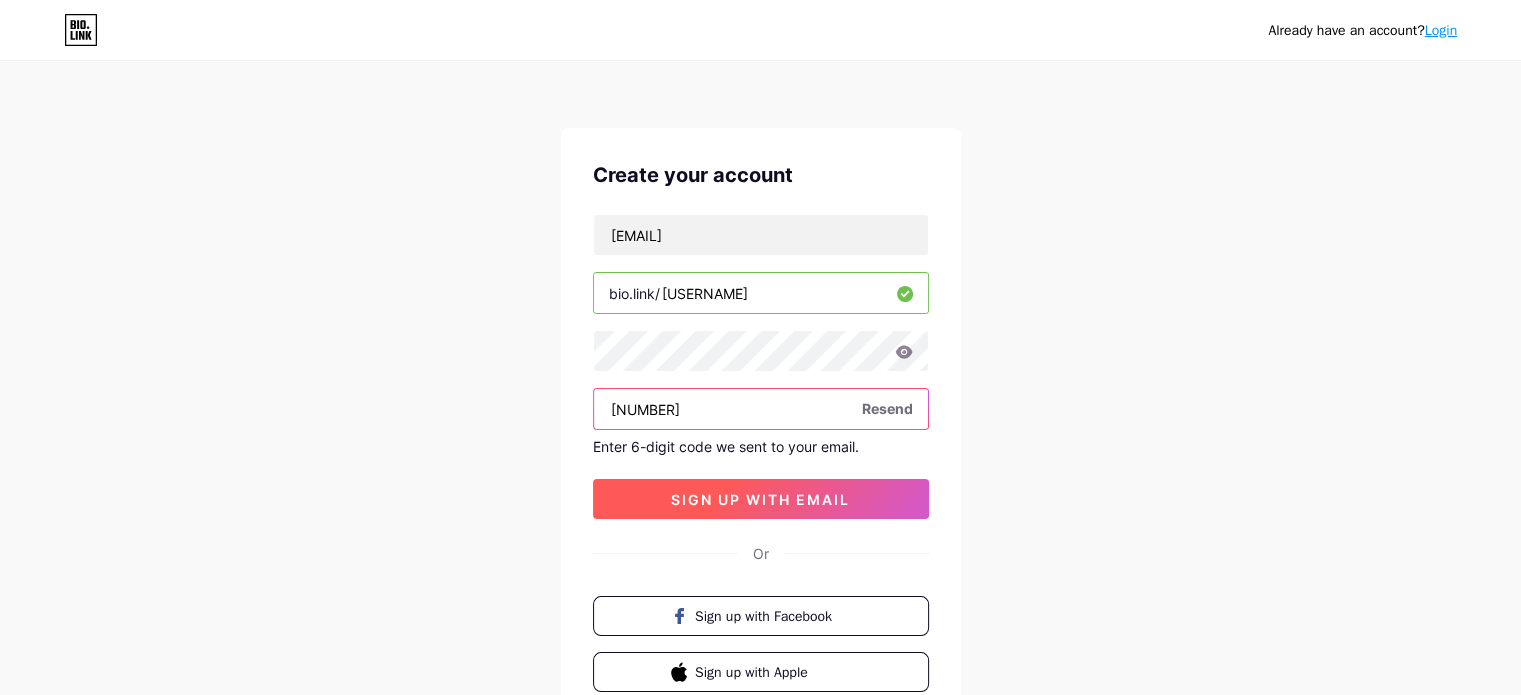type on "[NUMBER]" 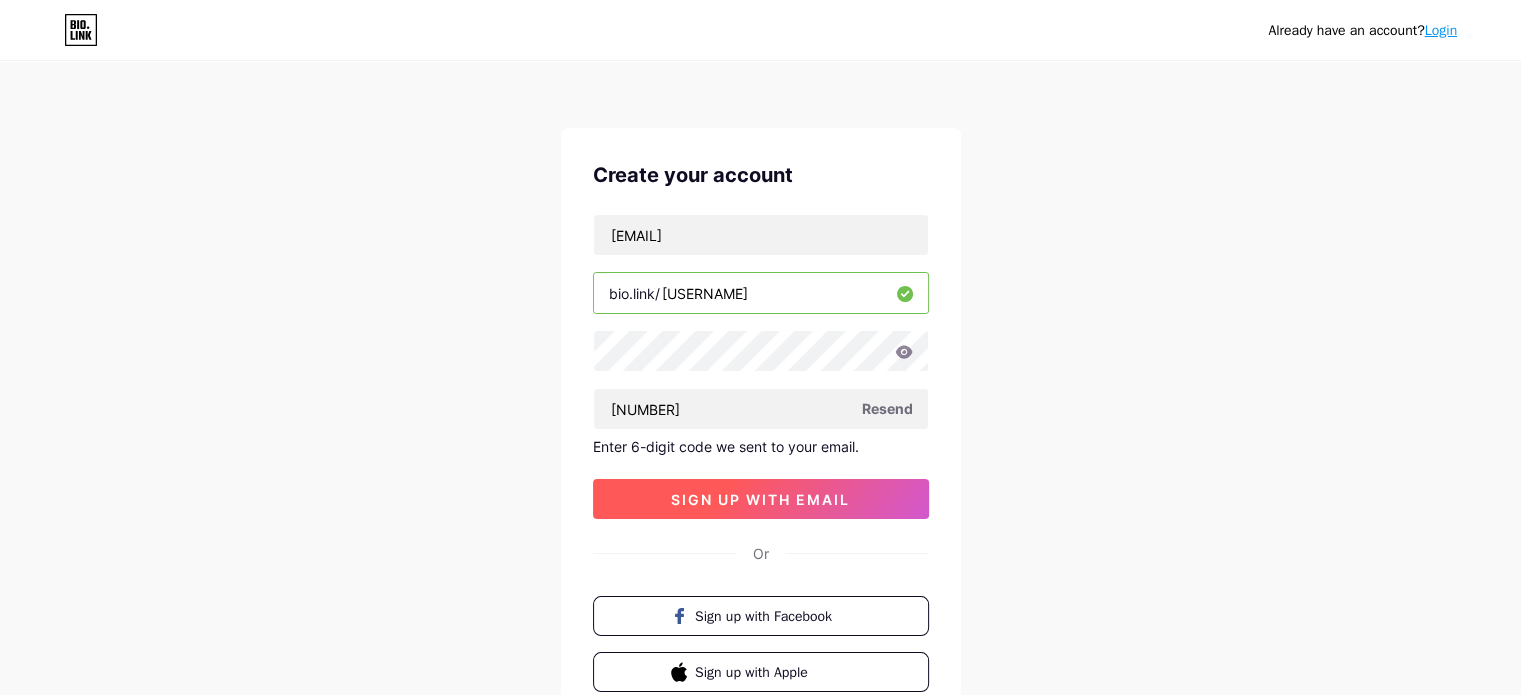 click on "sign up with email" at bounding box center (760, 499) 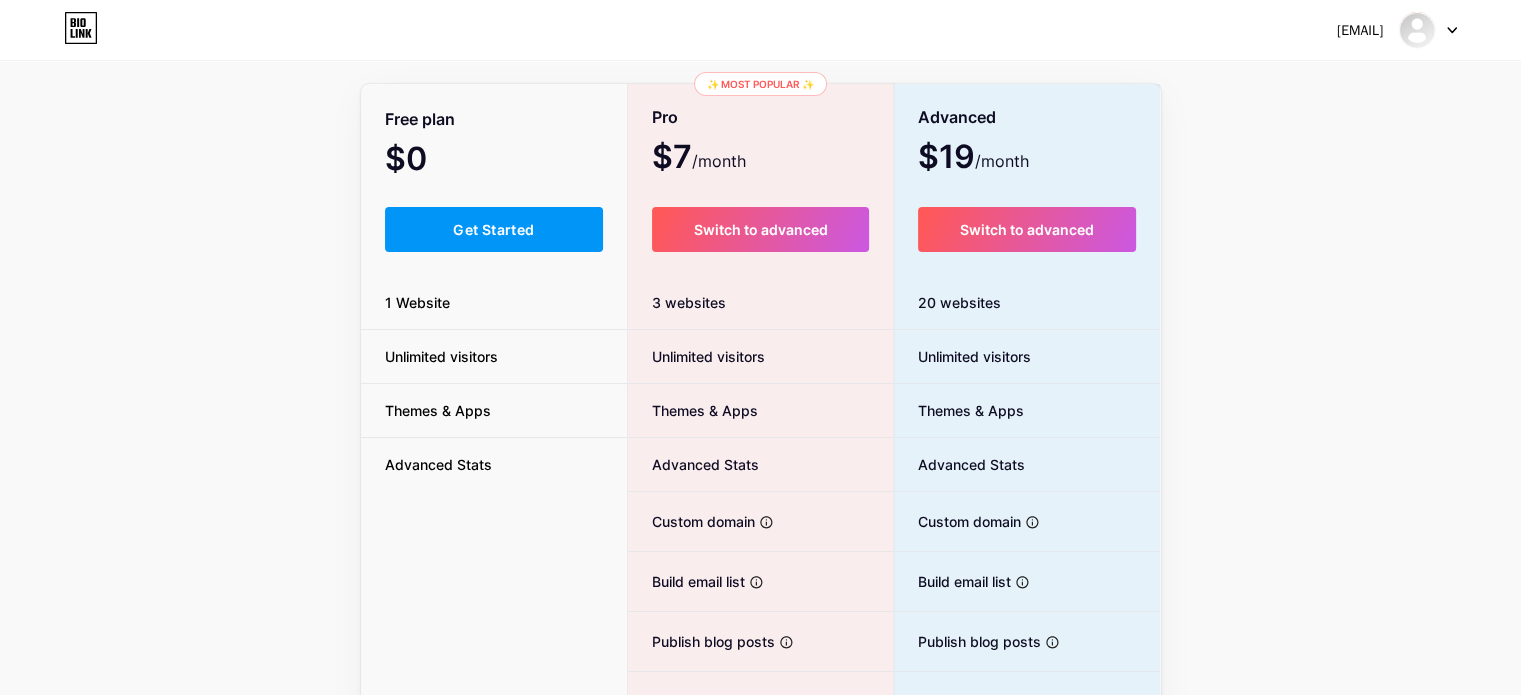 scroll, scrollTop: 200, scrollLeft: 0, axis: vertical 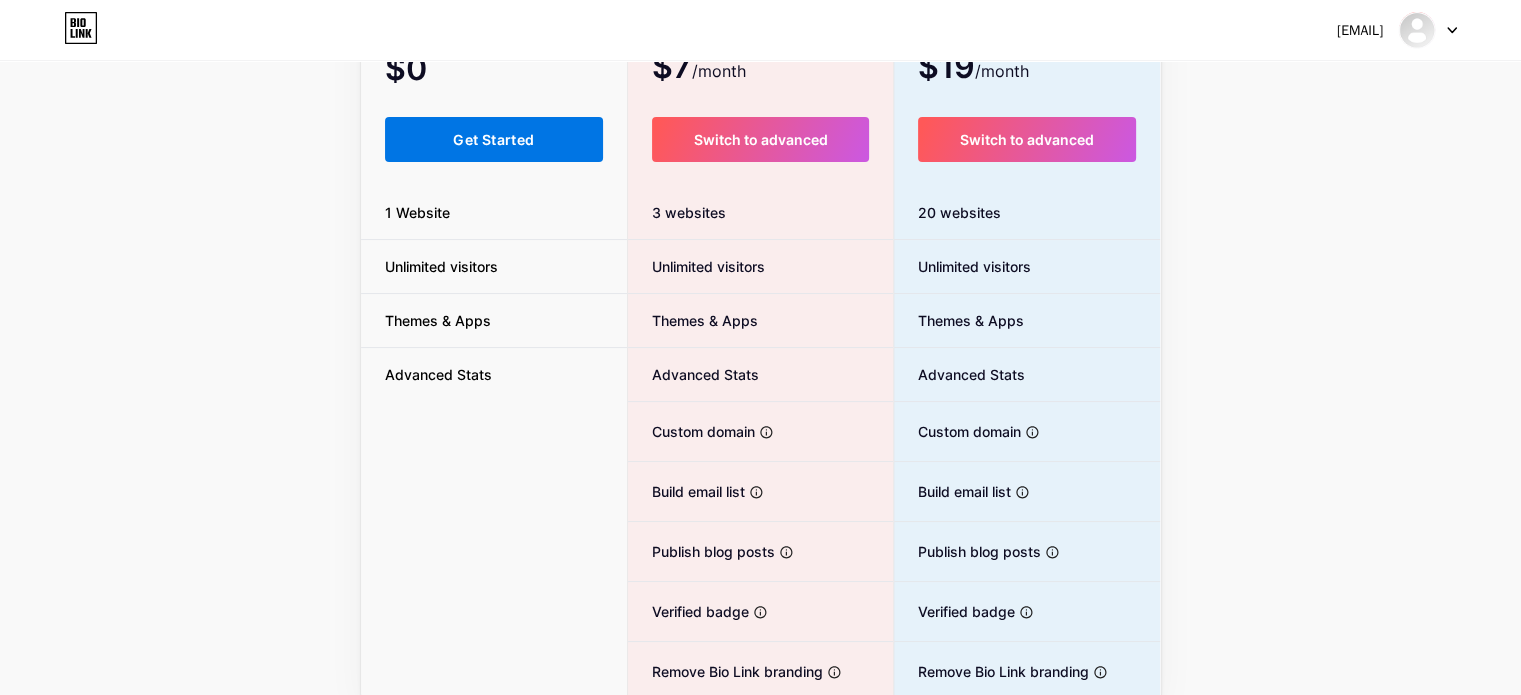 click on "Get Started" at bounding box center [494, 139] 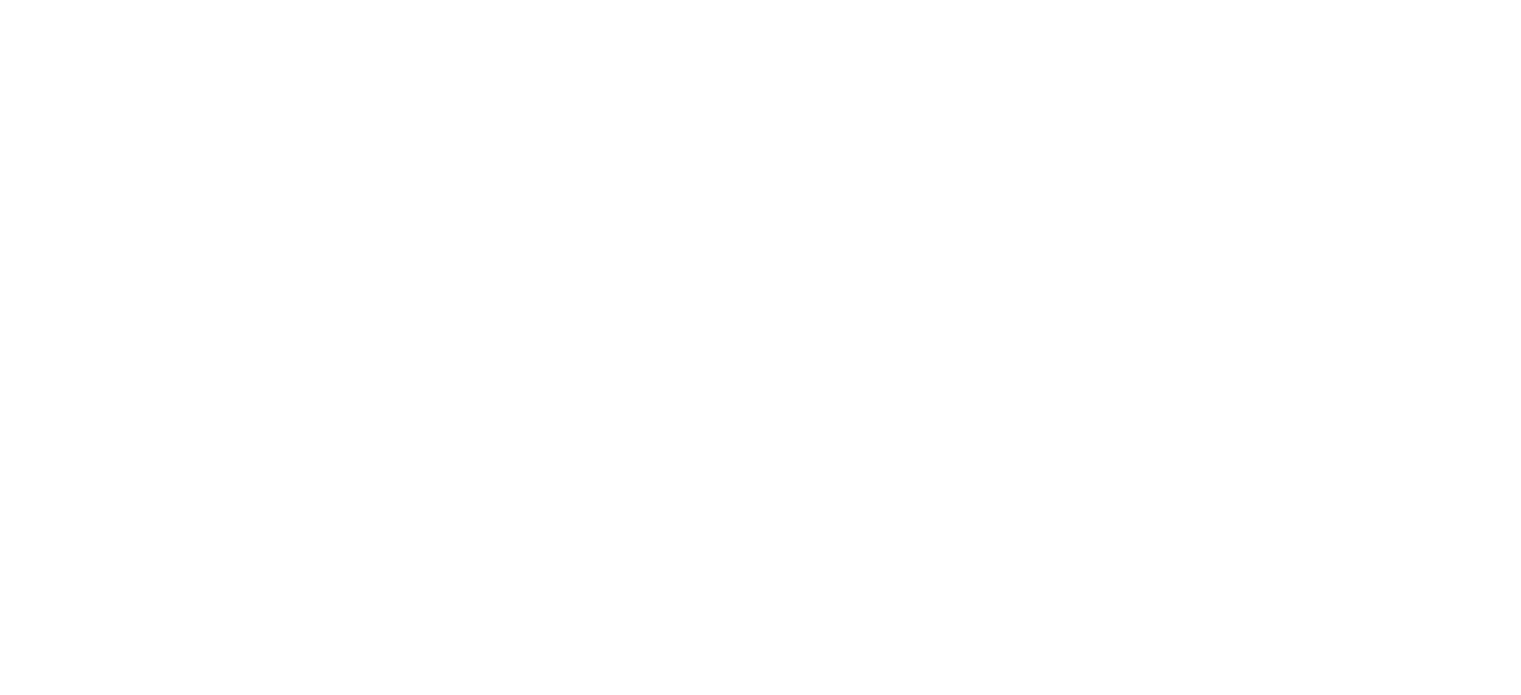 scroll, scrollTop: 0, scrollLeft: 0, axis: both 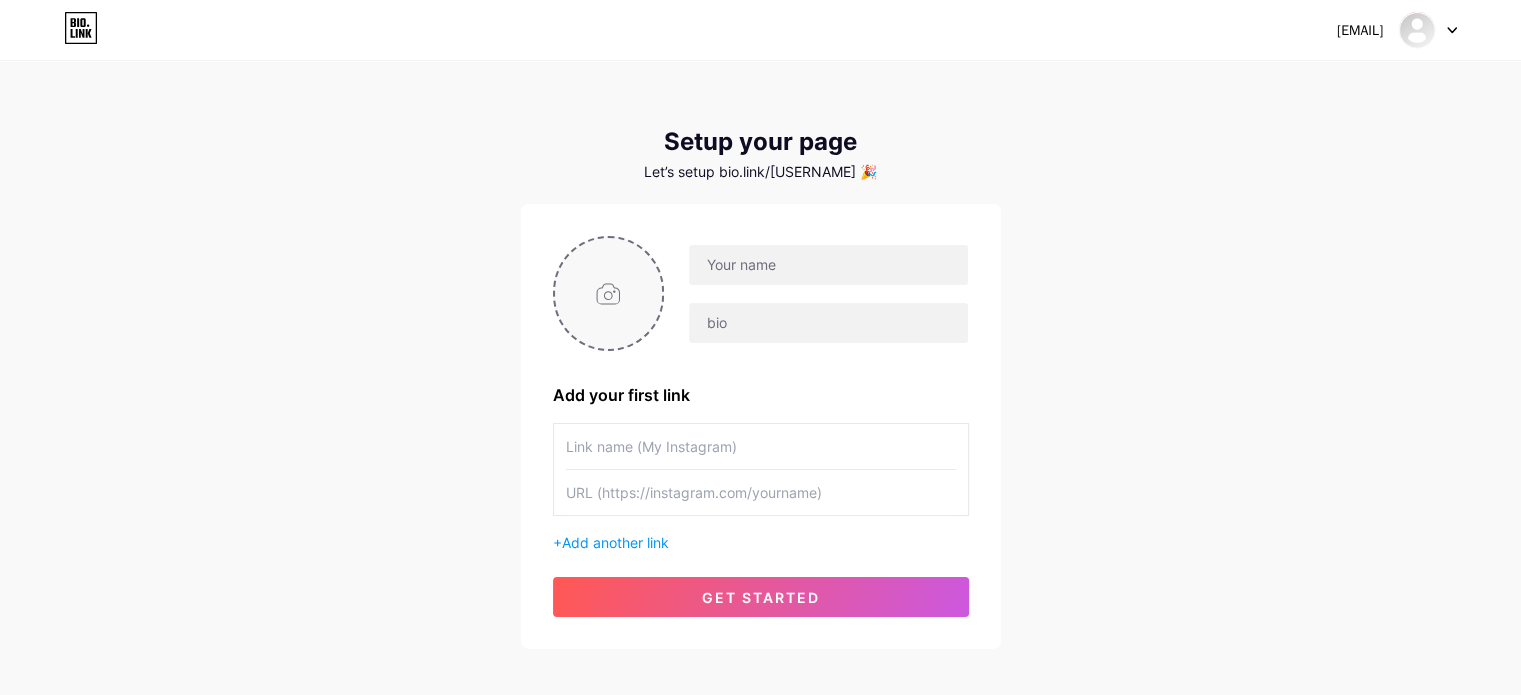click at bounding box center (609, 293) 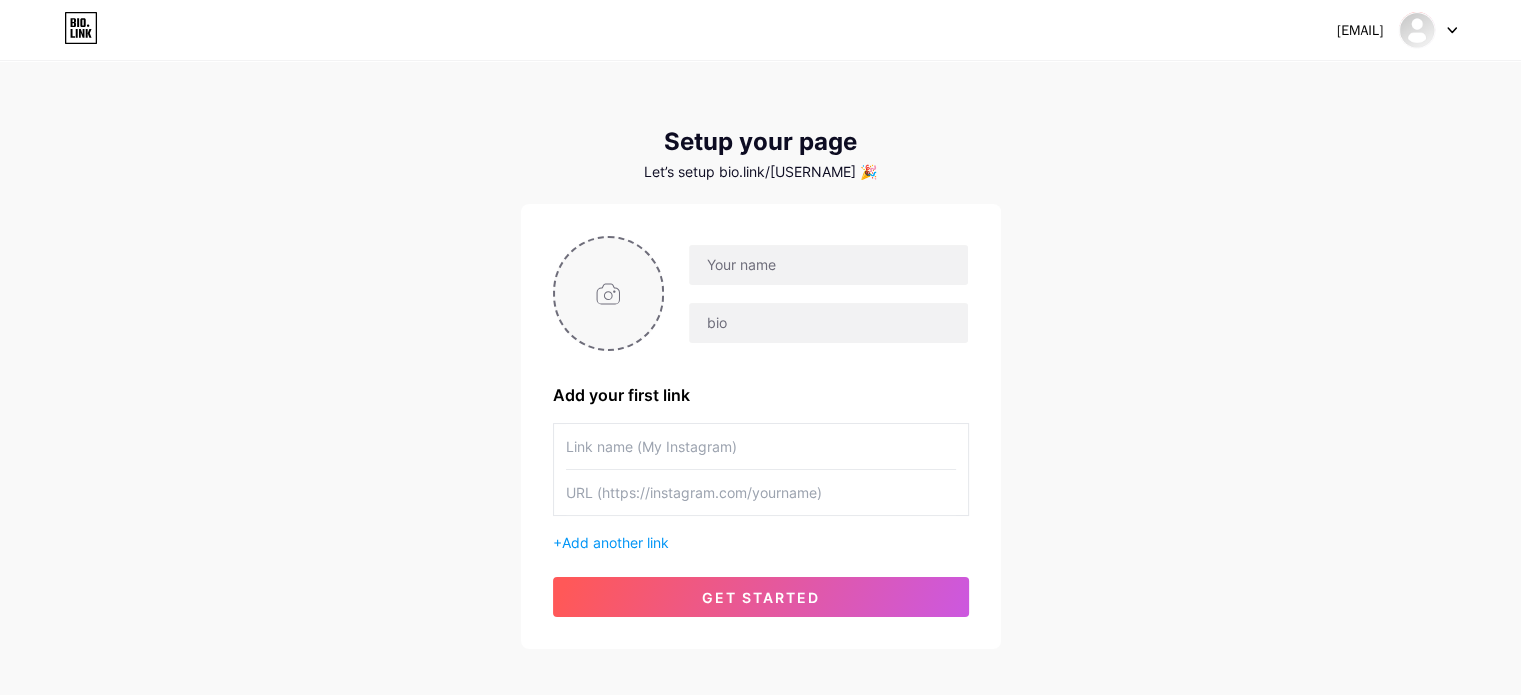 type on "C:\fakepath\Screenshot [DATE] [TIME].png" 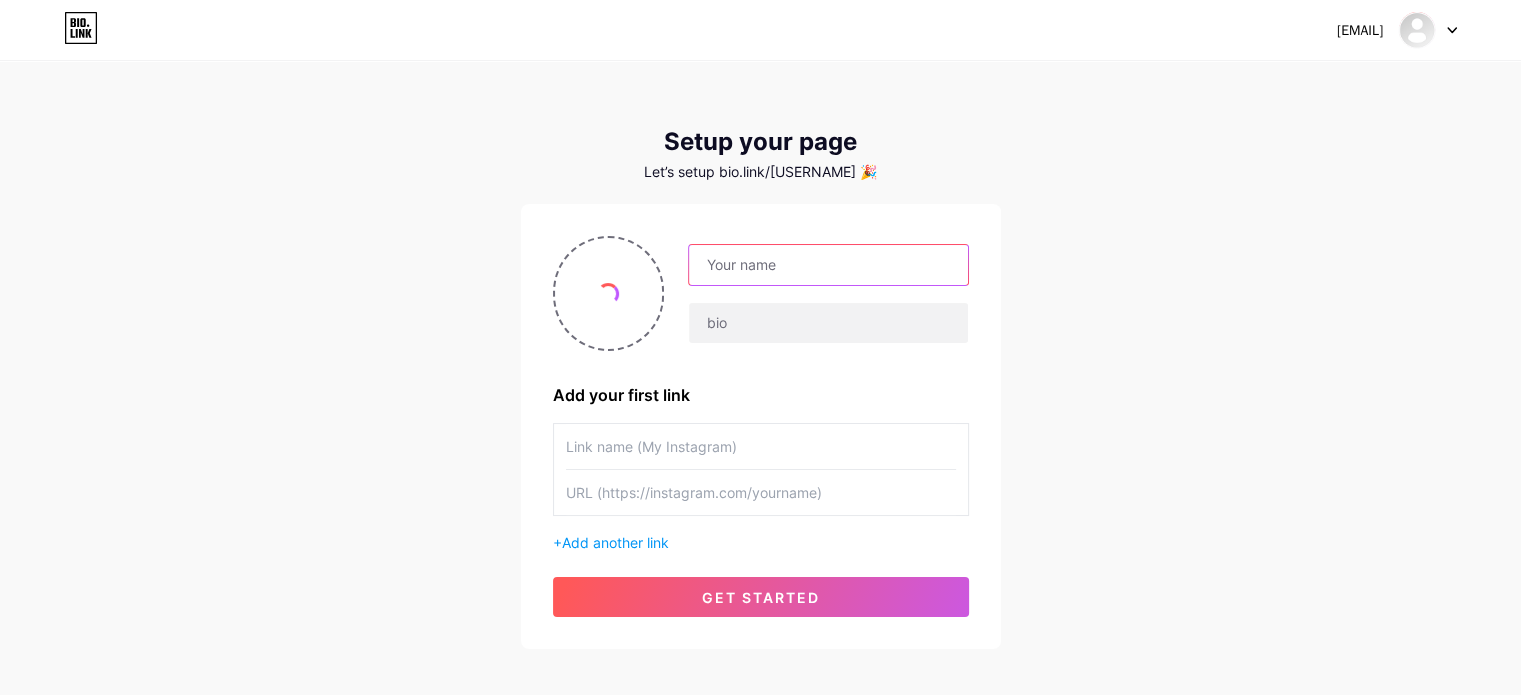 click at bounding box center (828, 265) 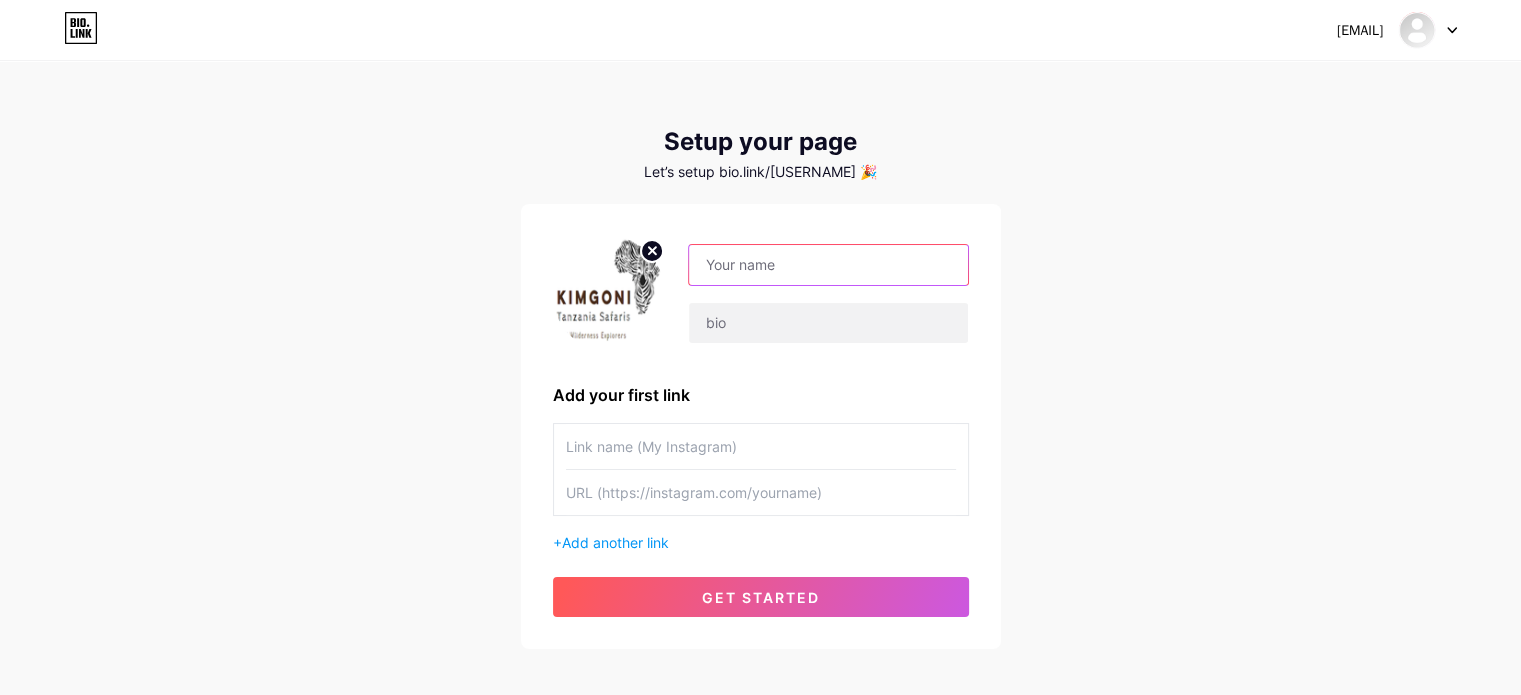 paste on "Kimgoni Tanzania Safaris" 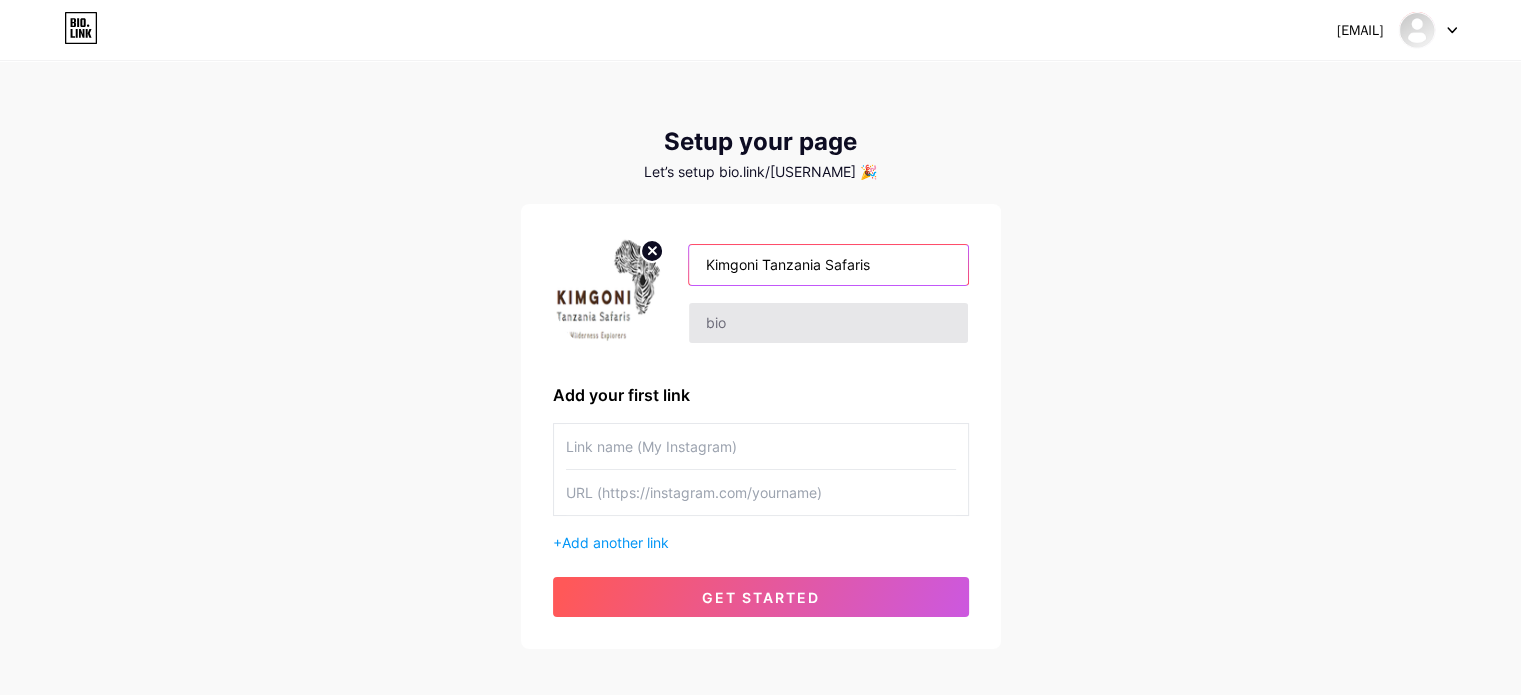 type on "Kimgoni Tanzania Safaris" 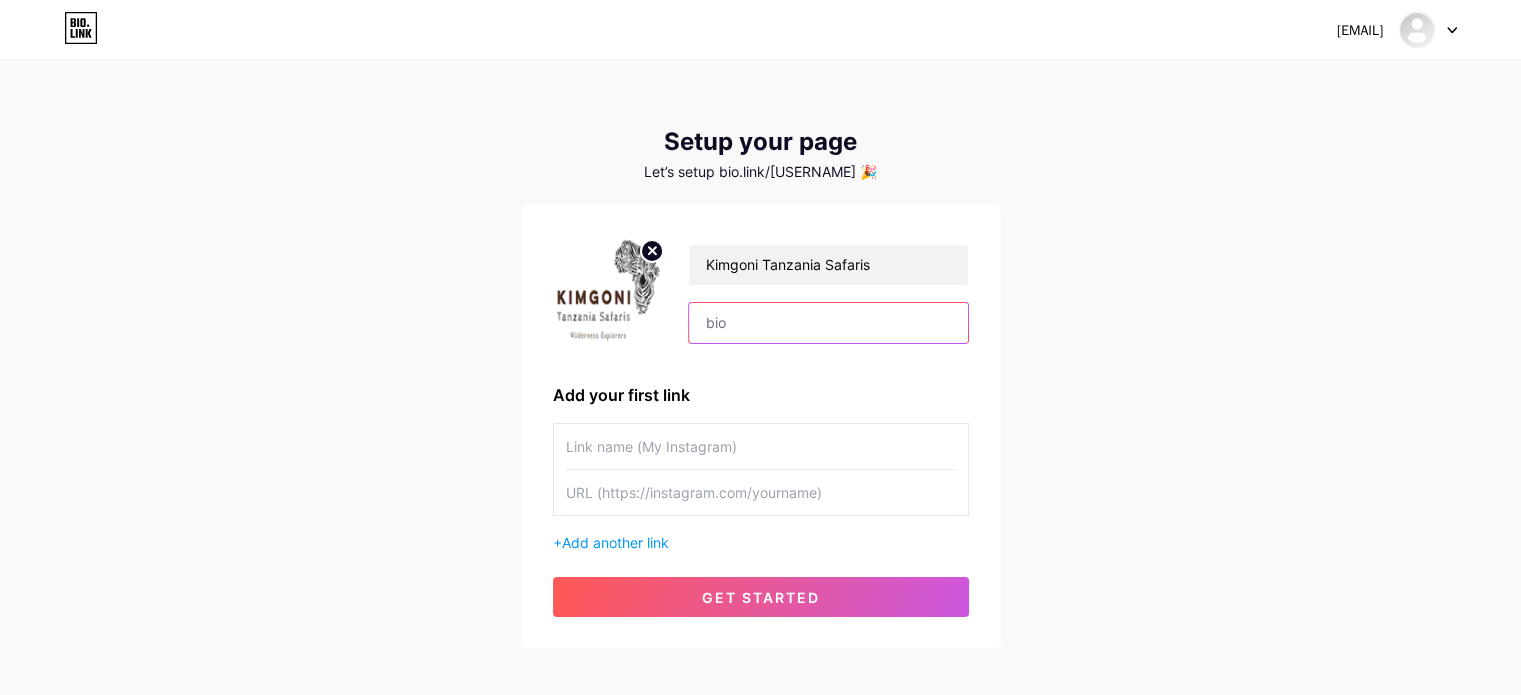 click at bounding box center [828, 323] 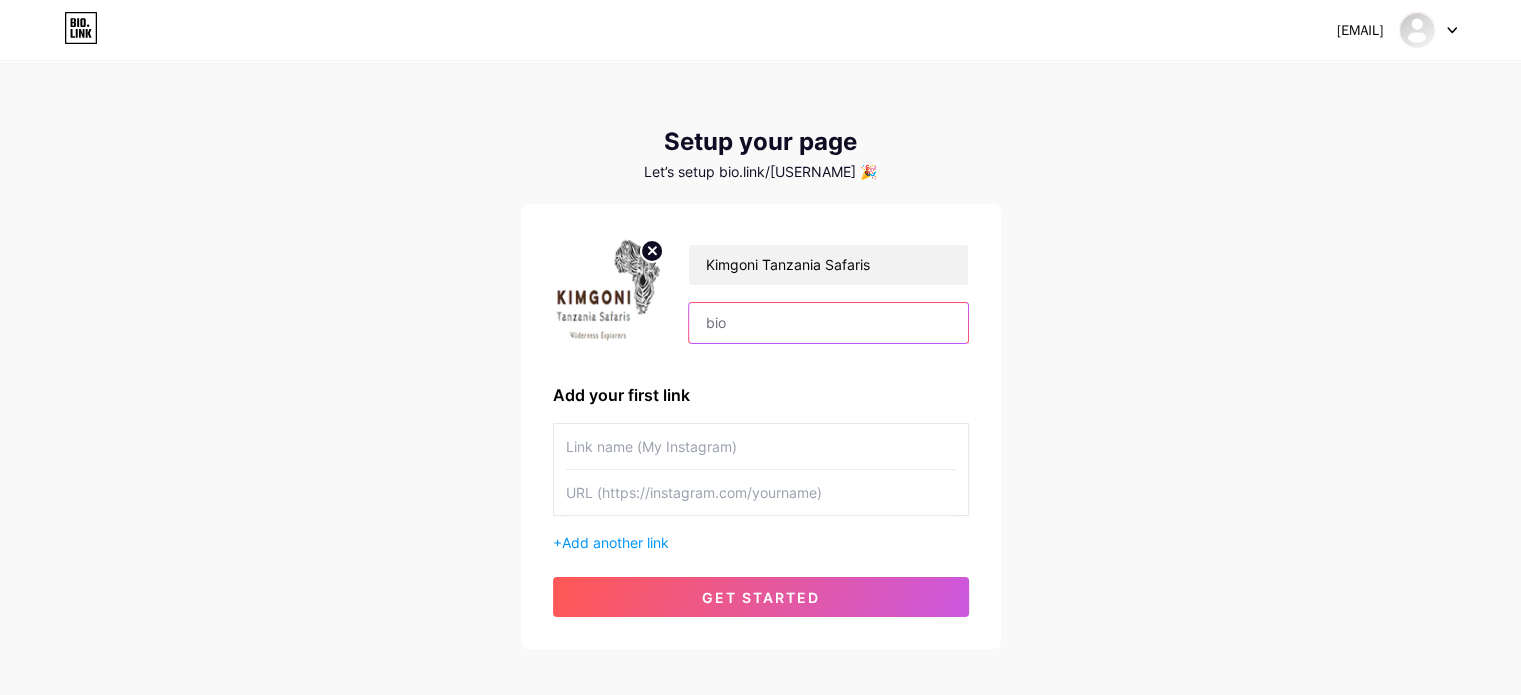 paste on "[BRAND] provides premium Tanzania luxury safari tours that combine exciting wildlife experiences with top-notch lodgings. Plan your perfect safari experience and enjoy outstanding service in Tanzania's most iconic locations. This safari is a memorable experience. To book your safari tours, visit [URL] or phone [PHONE]." 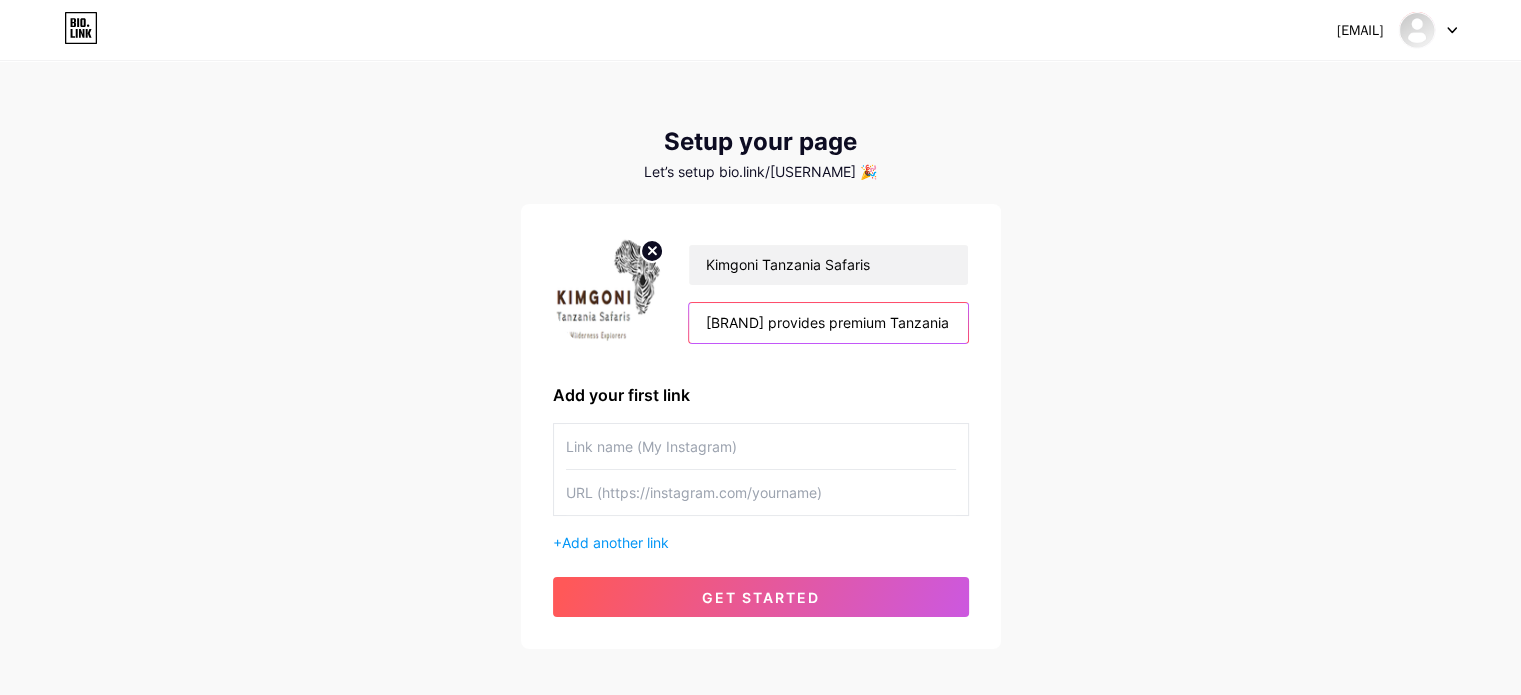 scroll, scrollTop: 0, scrollLeft: 2285, axis: horizontal 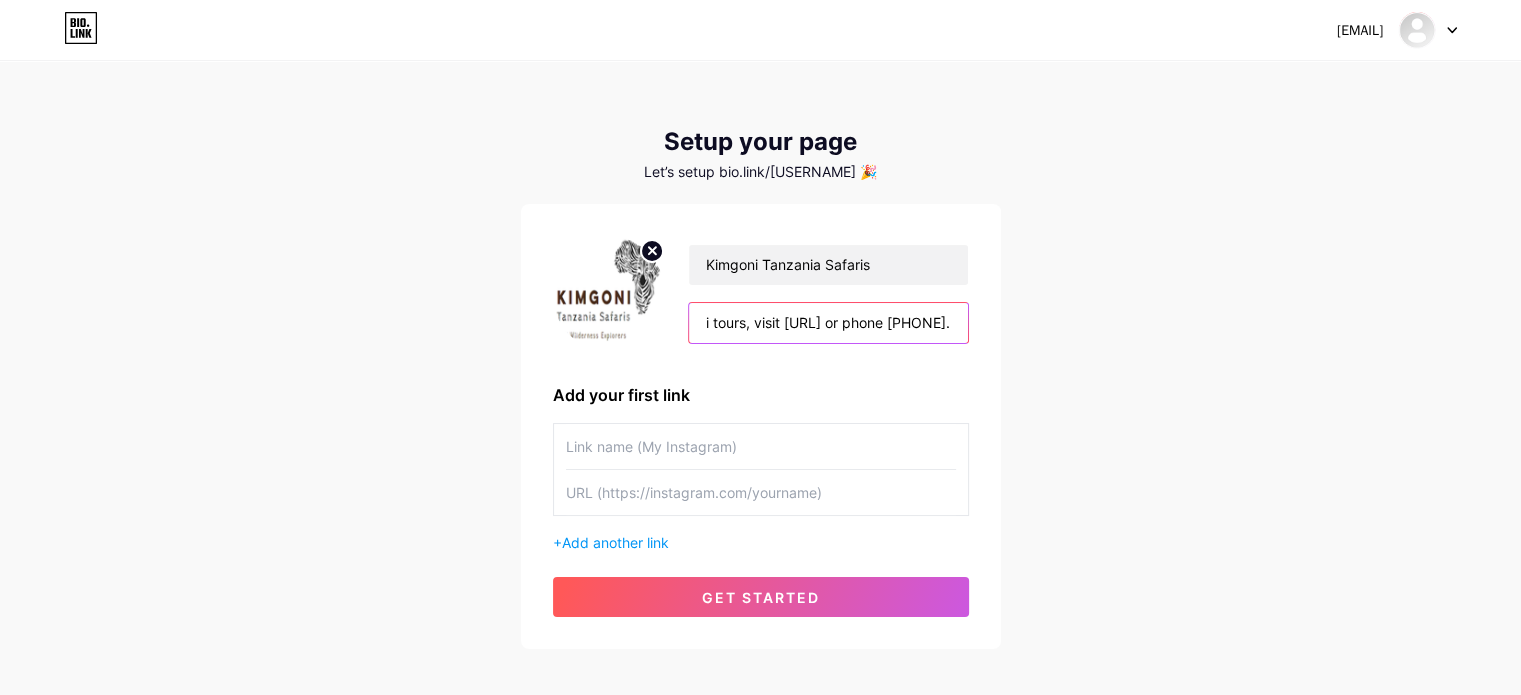 type on "[BRAND] provides premium Tanzania luxury safari tours that combine exciting wildlife experiences with top-notch lodgings. Plan your perfect safari experience and enjoy outstanding service in Tanzania's most iconic locations. This safari is a memorable experience. To book your safari tours, visit [URL] or phone [PHONE]." 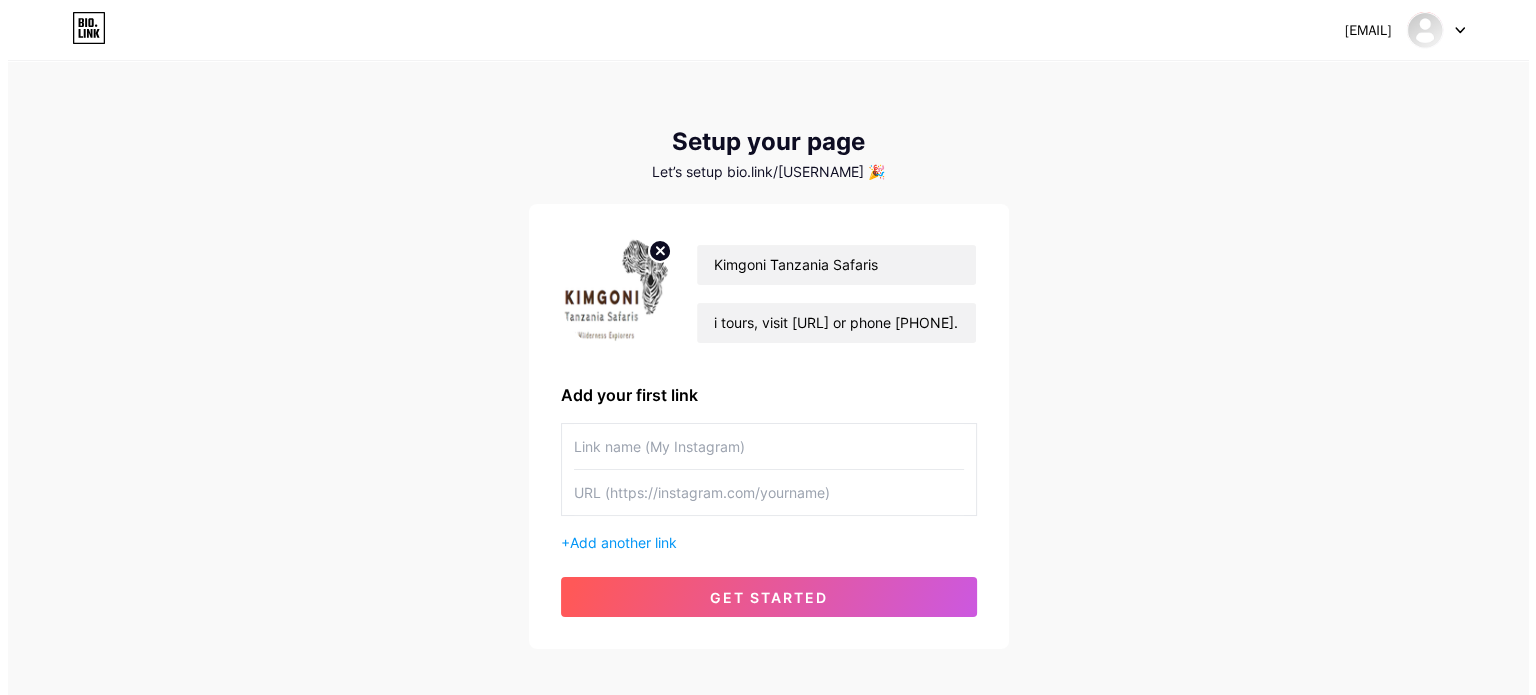 scroll, scrollTop: 0, scrollLeft: 0, axis: both 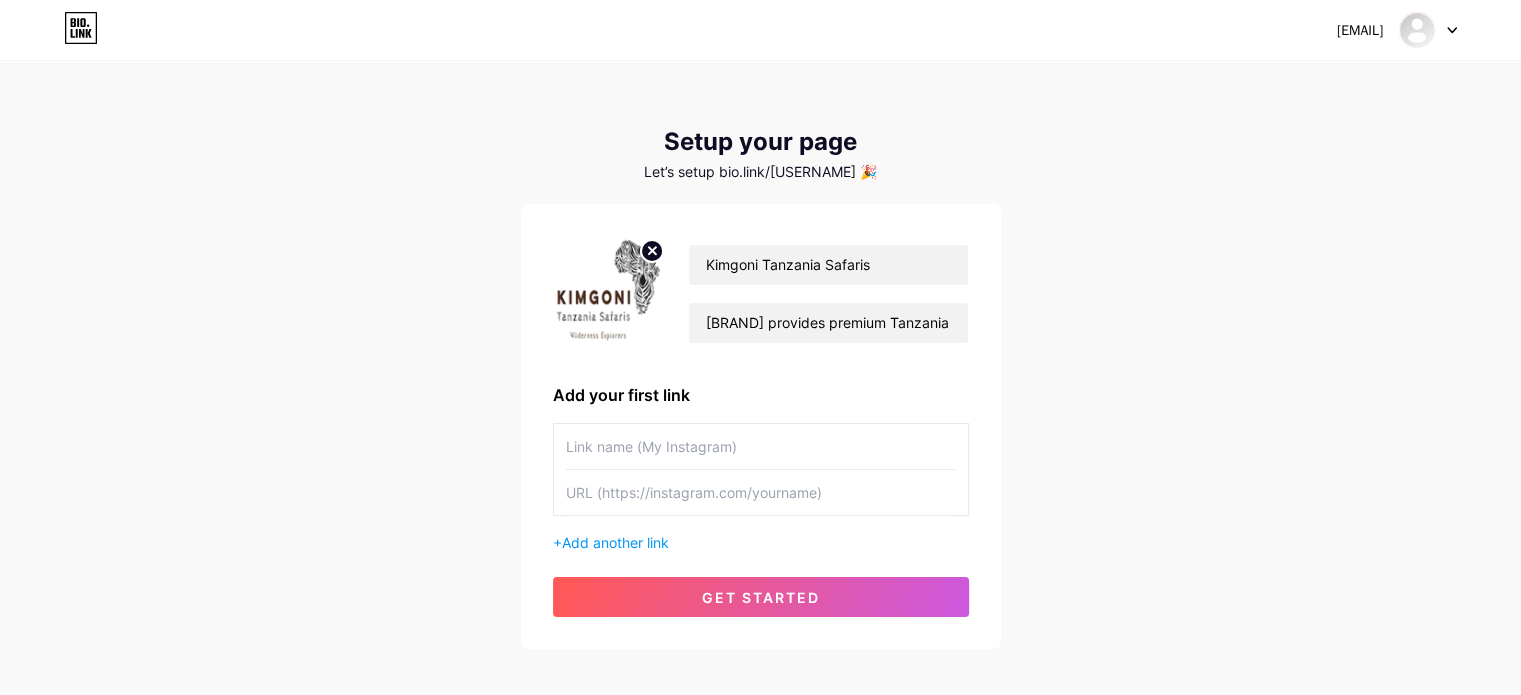 click at bounding box center (761, 446) 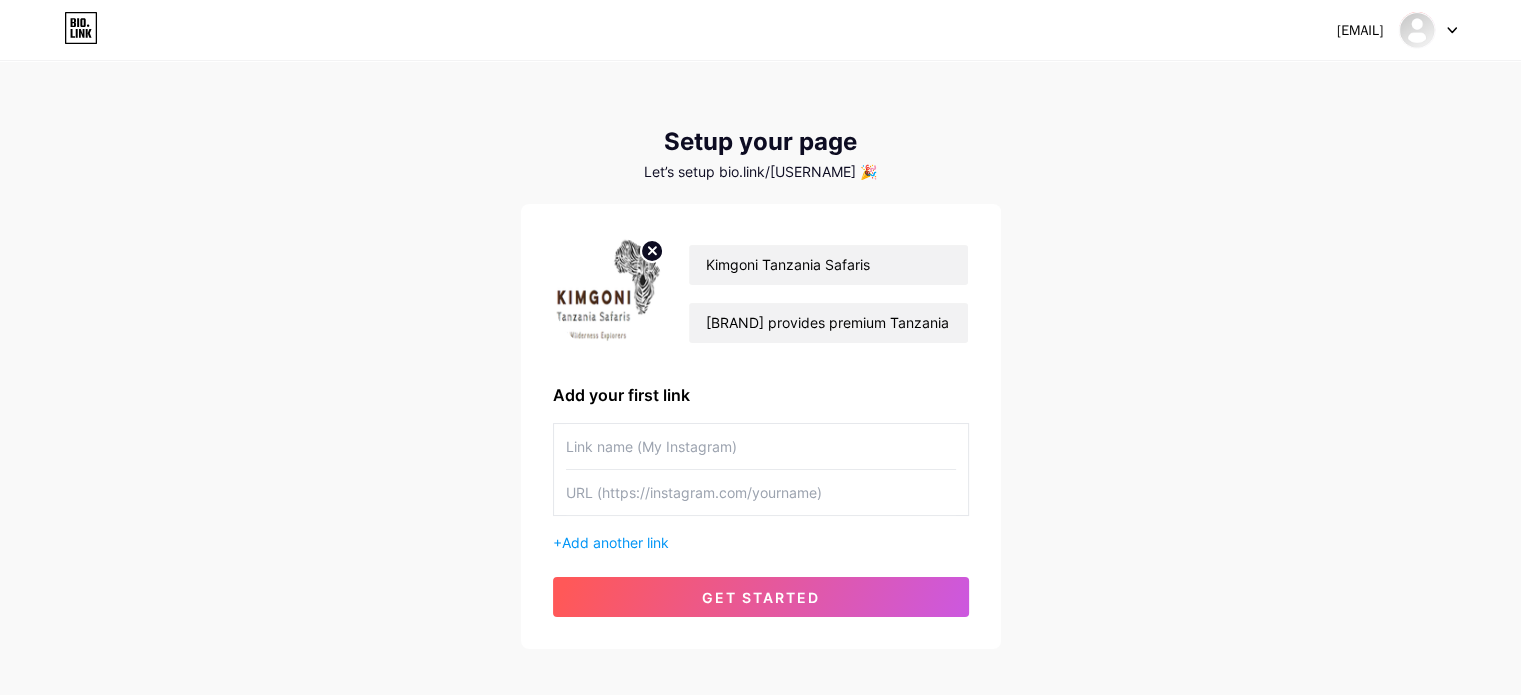paste on "Website" 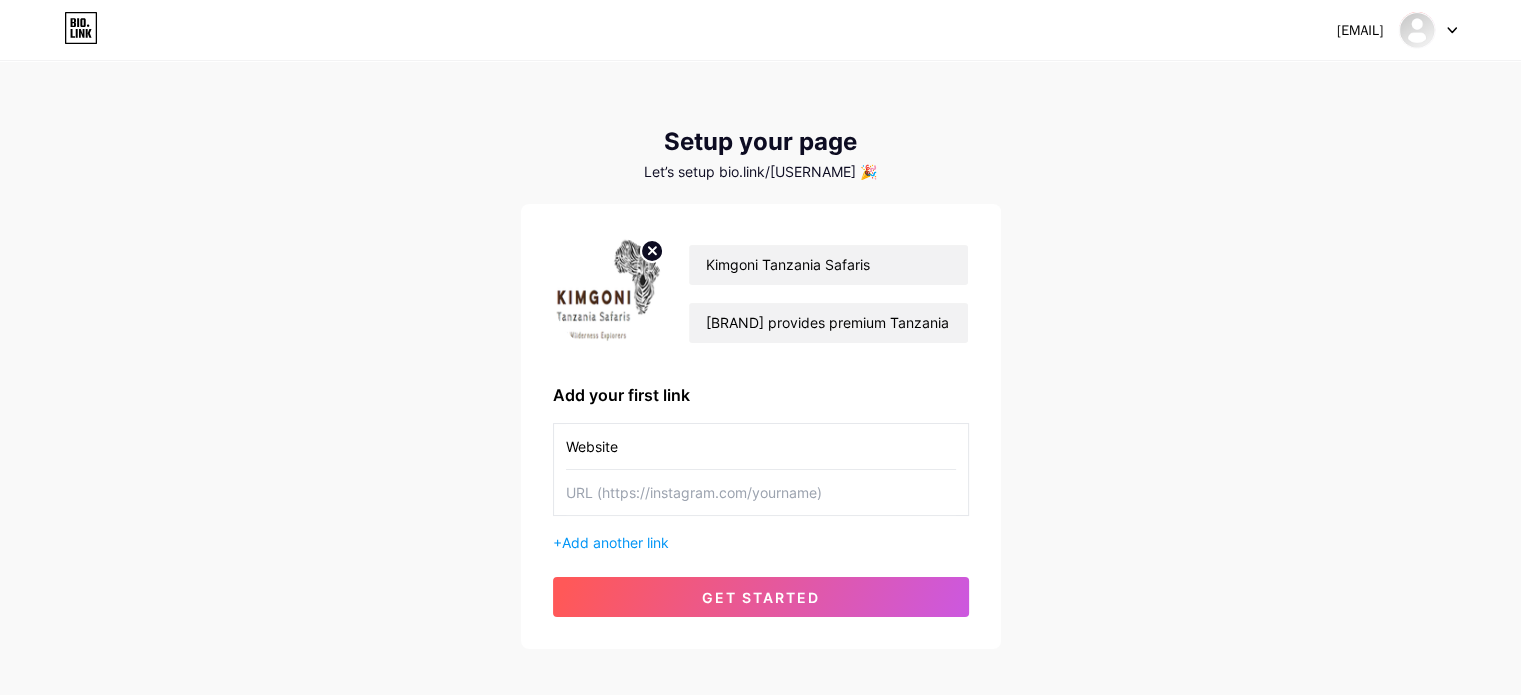 type on "Website" 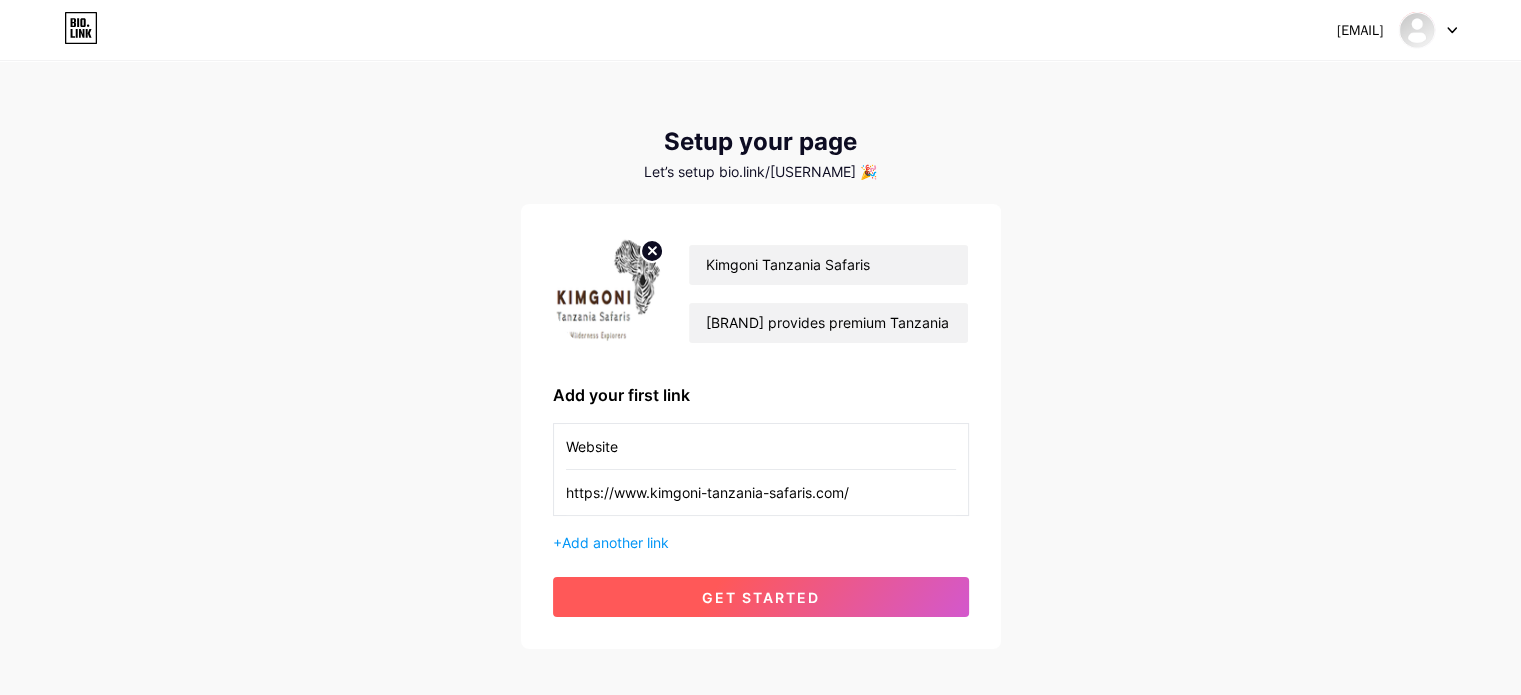 type on "https://www.kimgoni-tanzania-safaris.com/" 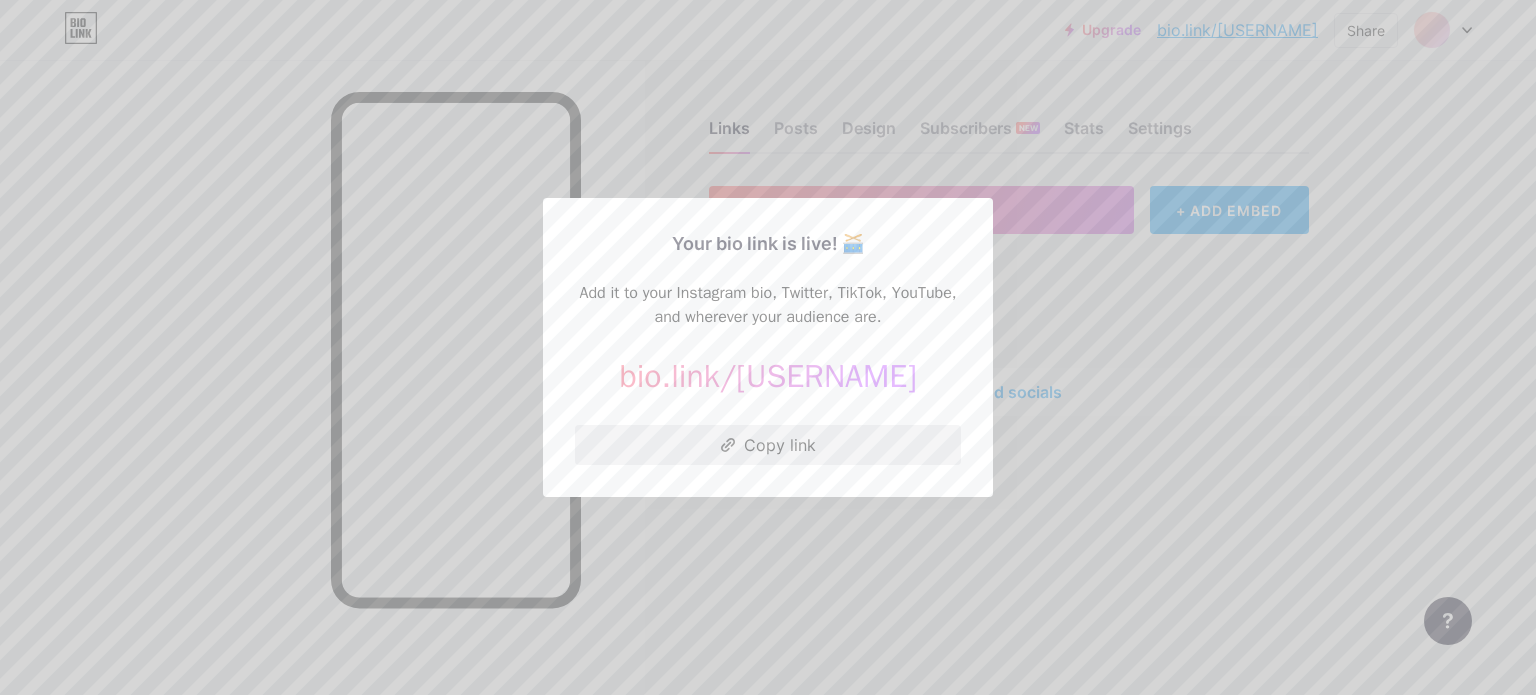 click on "Copy link" at bounding box center [768, 445] 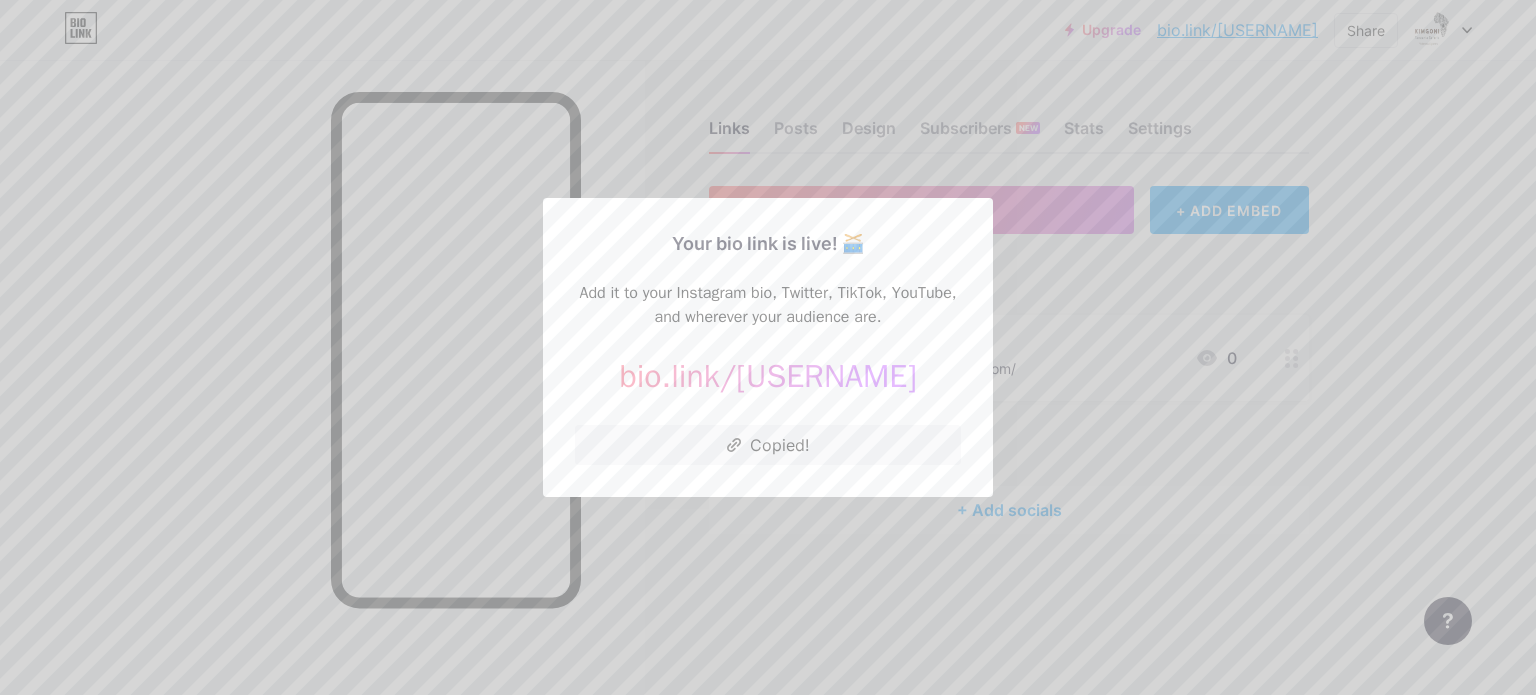 click at bounding box center [768, 347] 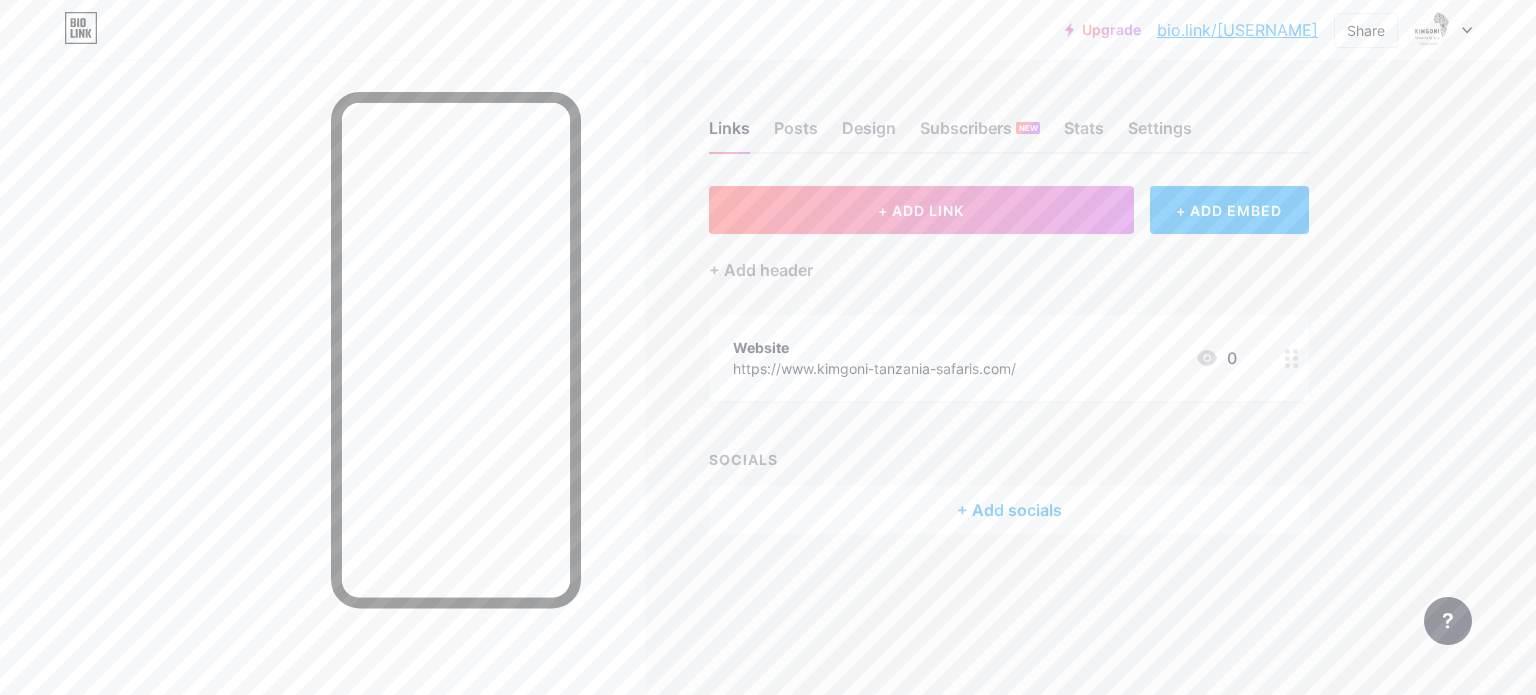 click on "bio.link/[USERNAME]" at bounding box center (1237, 30) 